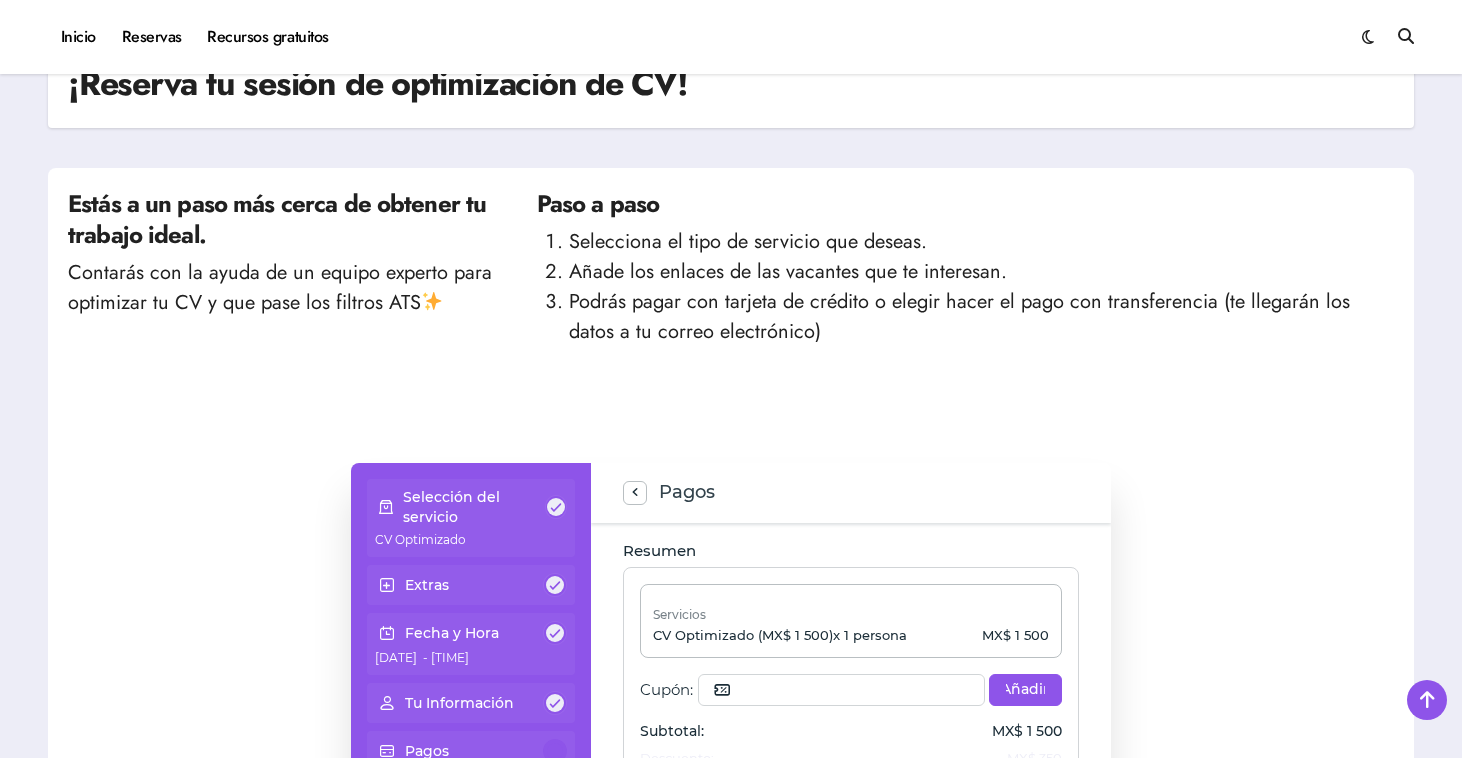 scroll, scrollTop: 280, scrollLeft: 0, axis: vertical 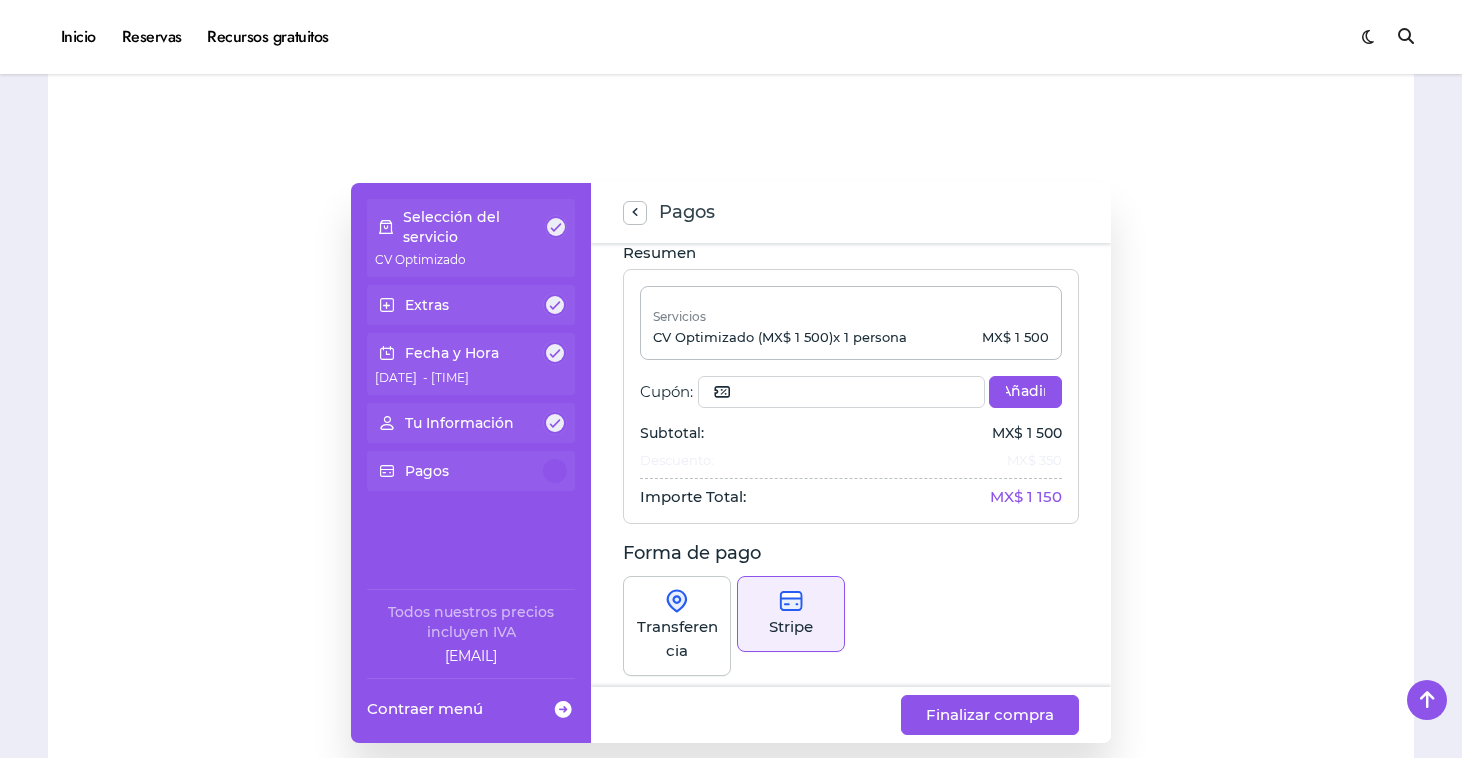 click on "Selección del servicio CV Optimizado Extras Fecha y Hora 18 de Julio de 2025  - 3:00 p. m. Tu Información Pagos Todos nuestros precios incluyen IVA fra@elhadadelasvacantes.com Contraer menú Pagos Resumen Servicios CV Optimizado (MX$ 1 500)  x 1 persona MX$ 1 500 Cupón: Añadir Límite del cupón alcanzado El número de reservas con el cupón aplicado es 5 Subtotal: MX$ 1 500 Descuento: MX$ 350 Importe Total: MX$ 1 150  Forma de pago Transferencia Stripe Número de tarjeta:  Fecha de expiración:   CVC:  Pago protegido por la política e impulsado por Stripe Finalizar compra" at bounding box center [731, 463] 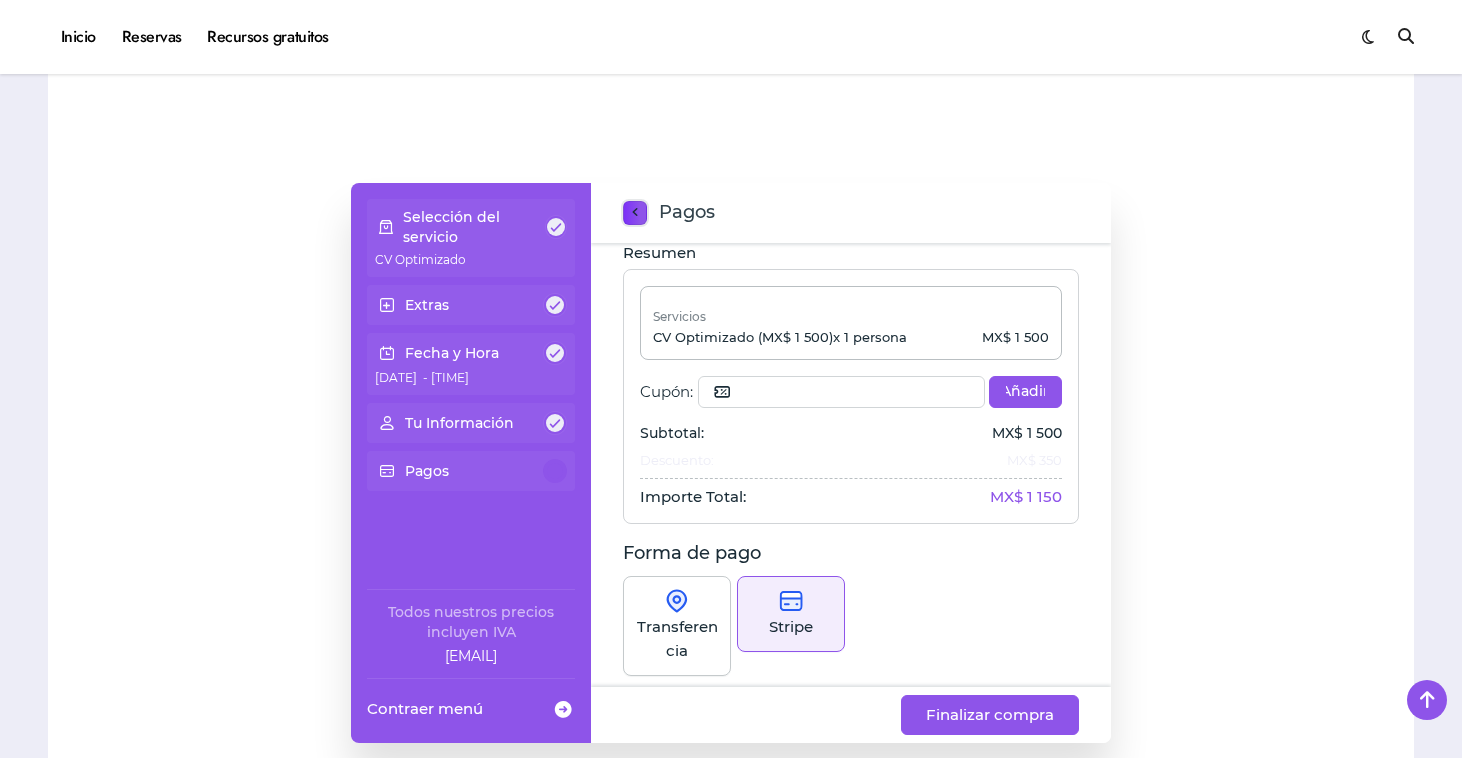click 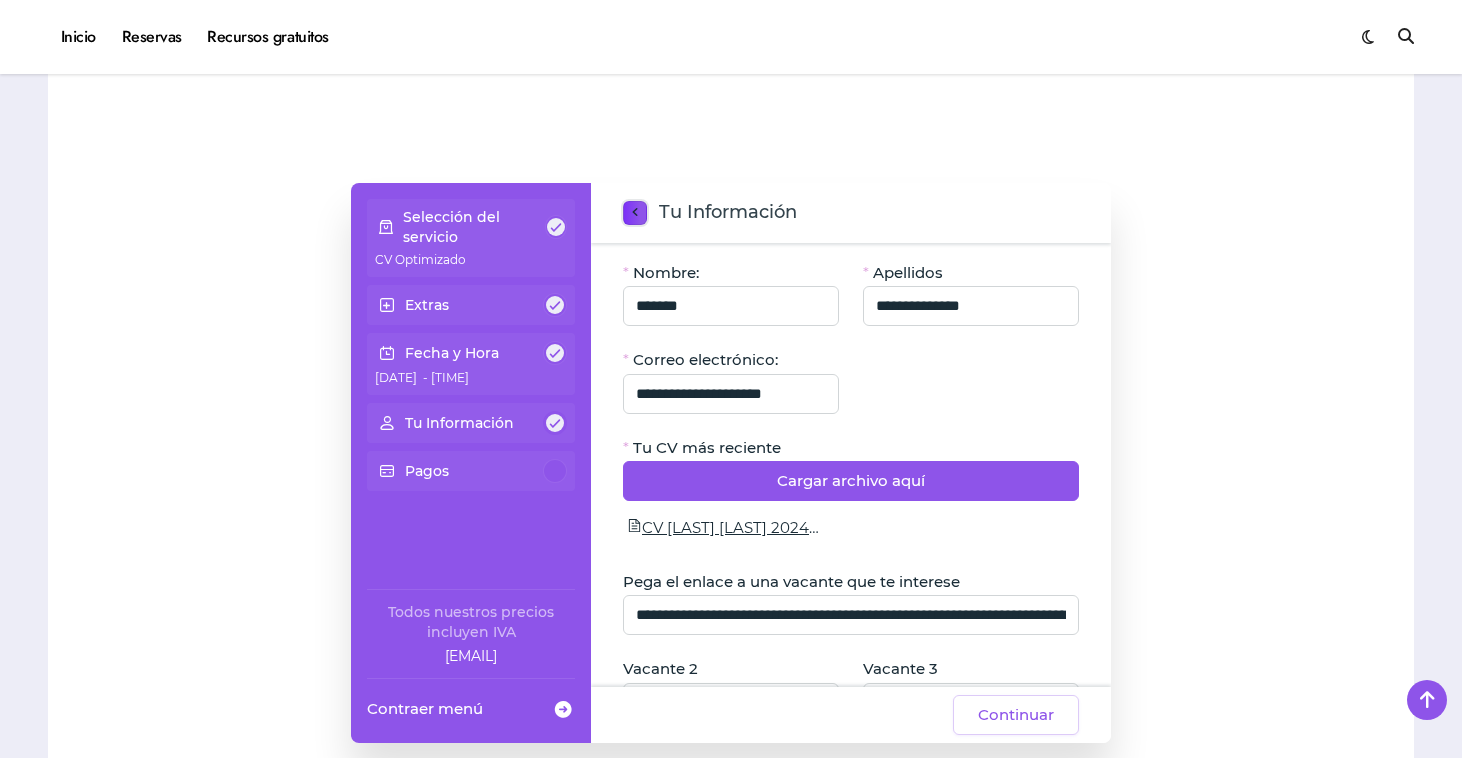 click 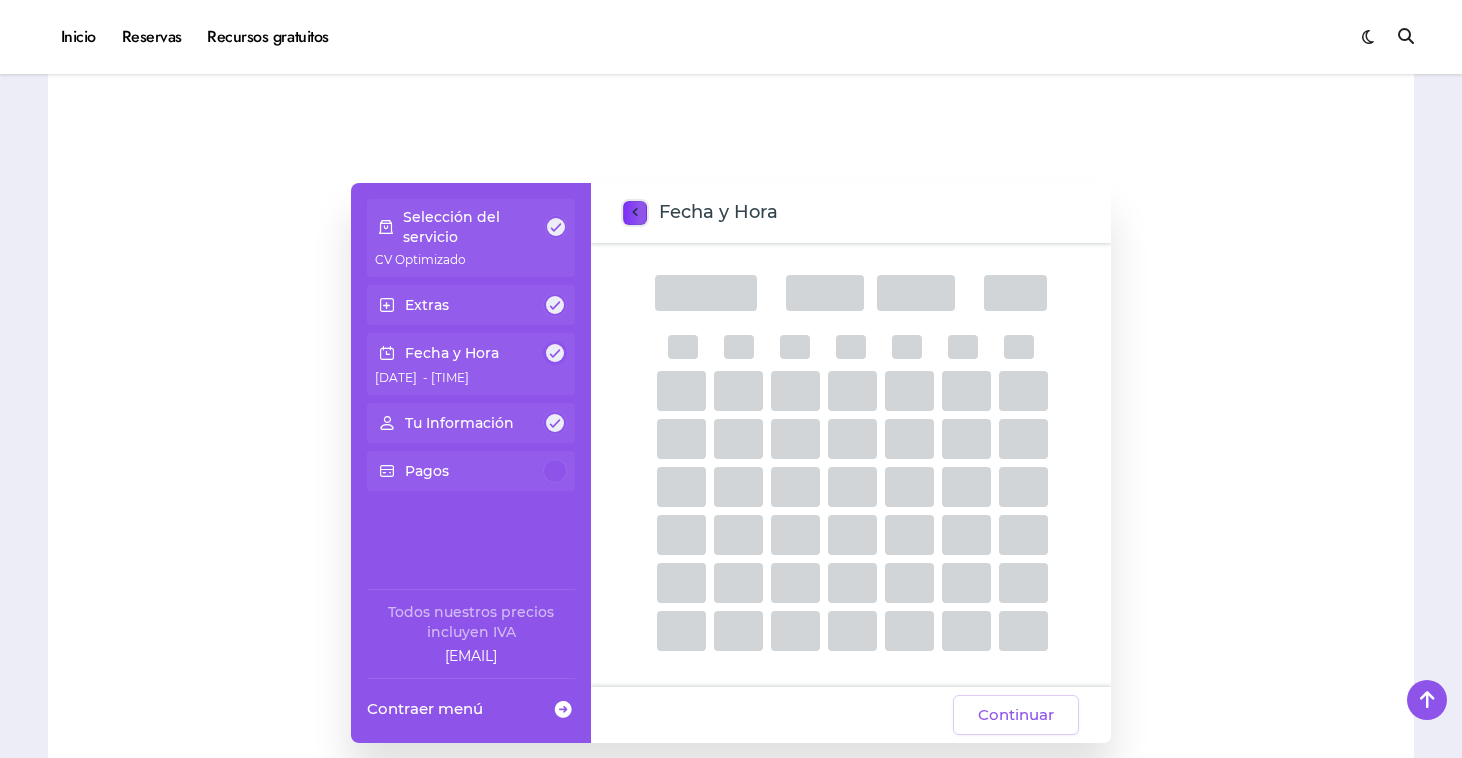 click 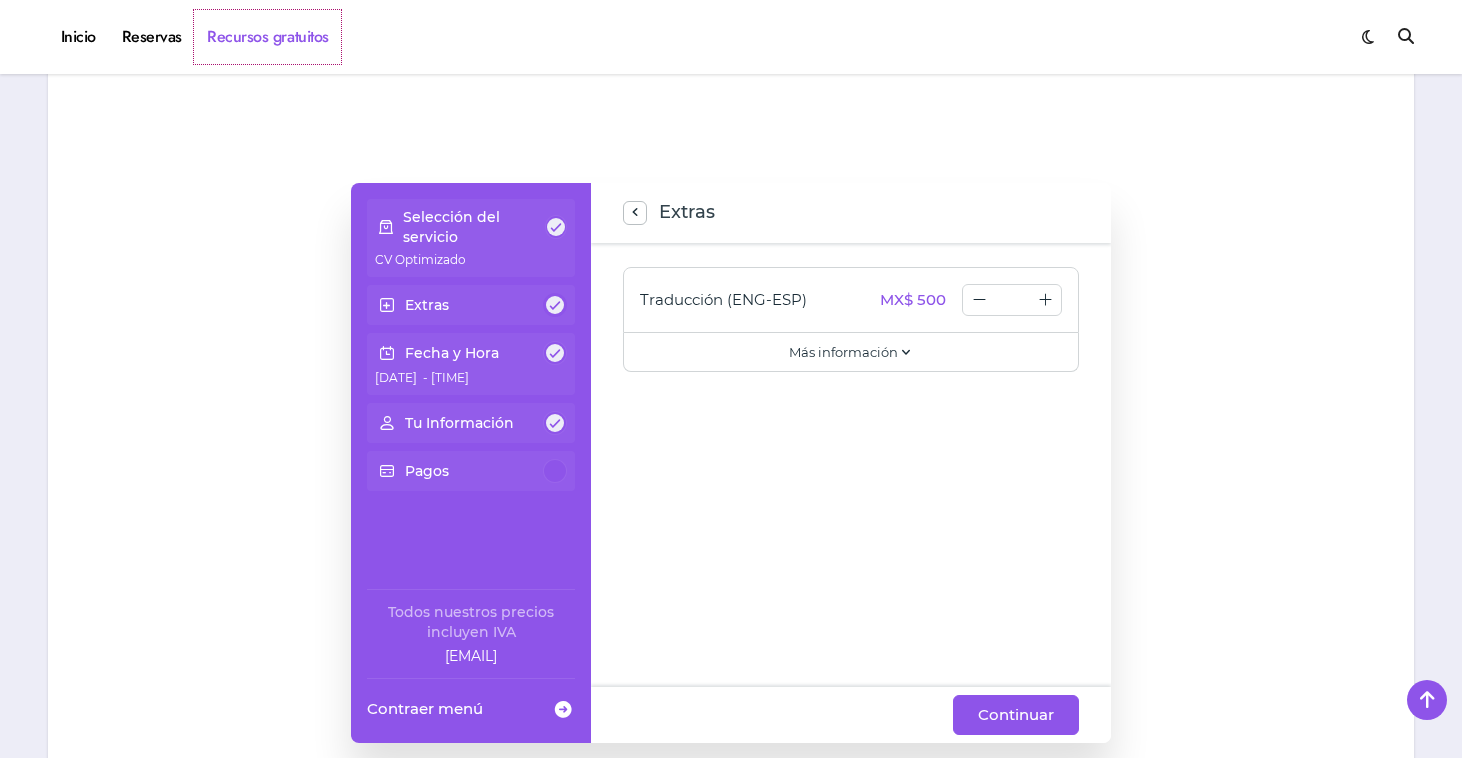 click on "Recursos gratuitos" at bounding box center [267, 37] 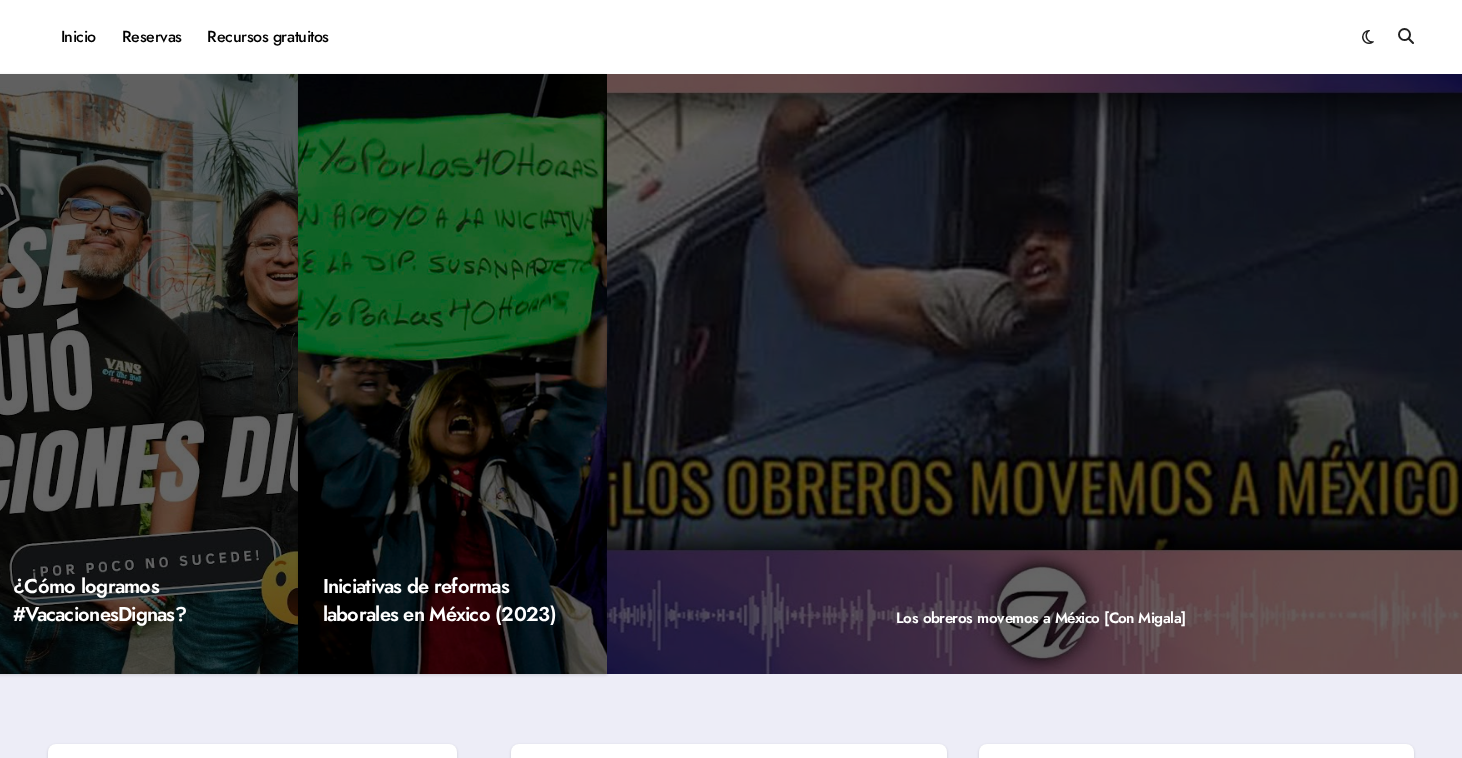 scroll, scrollTop: 0, scrollLeft: 0, axis: both 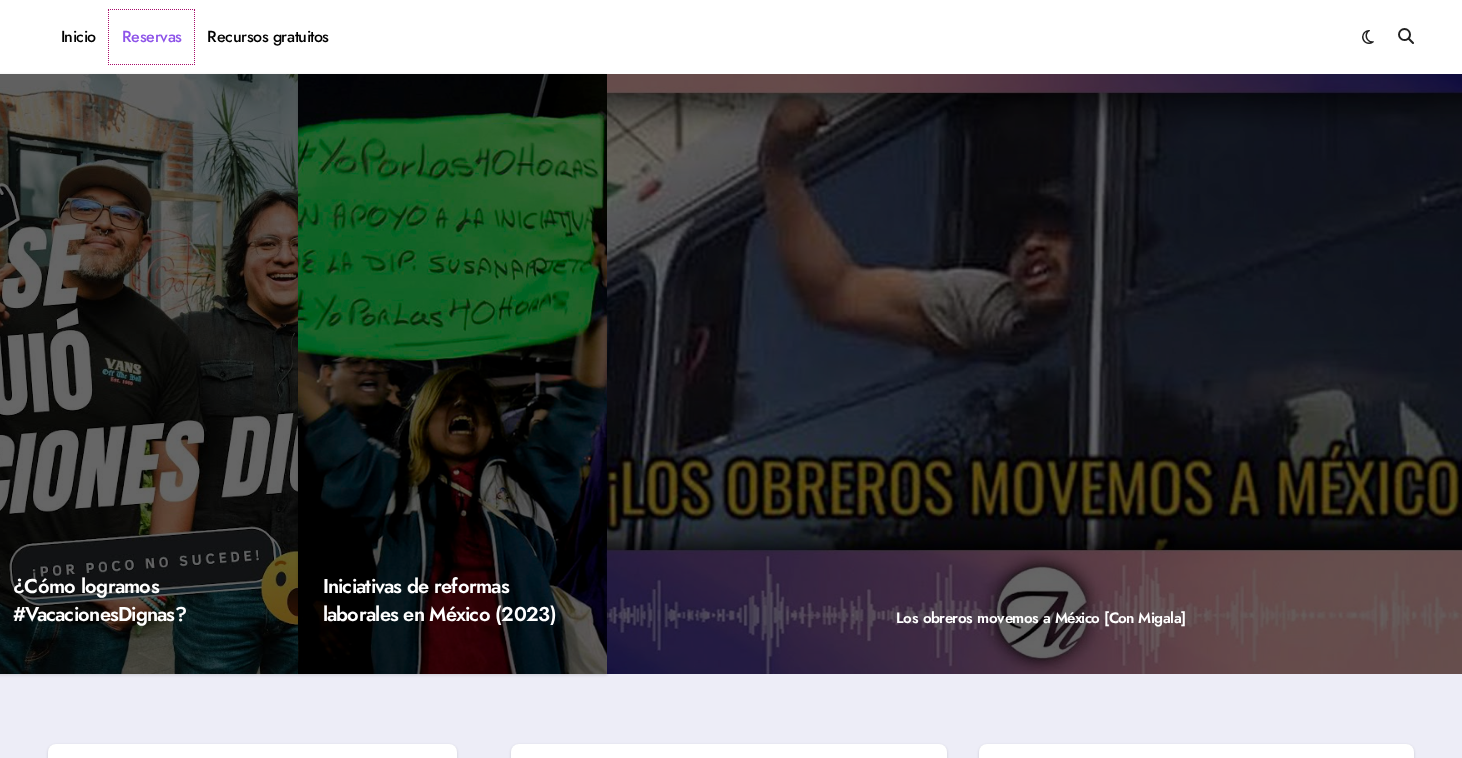 click on "Reservas" at bounding box center [152, 37] 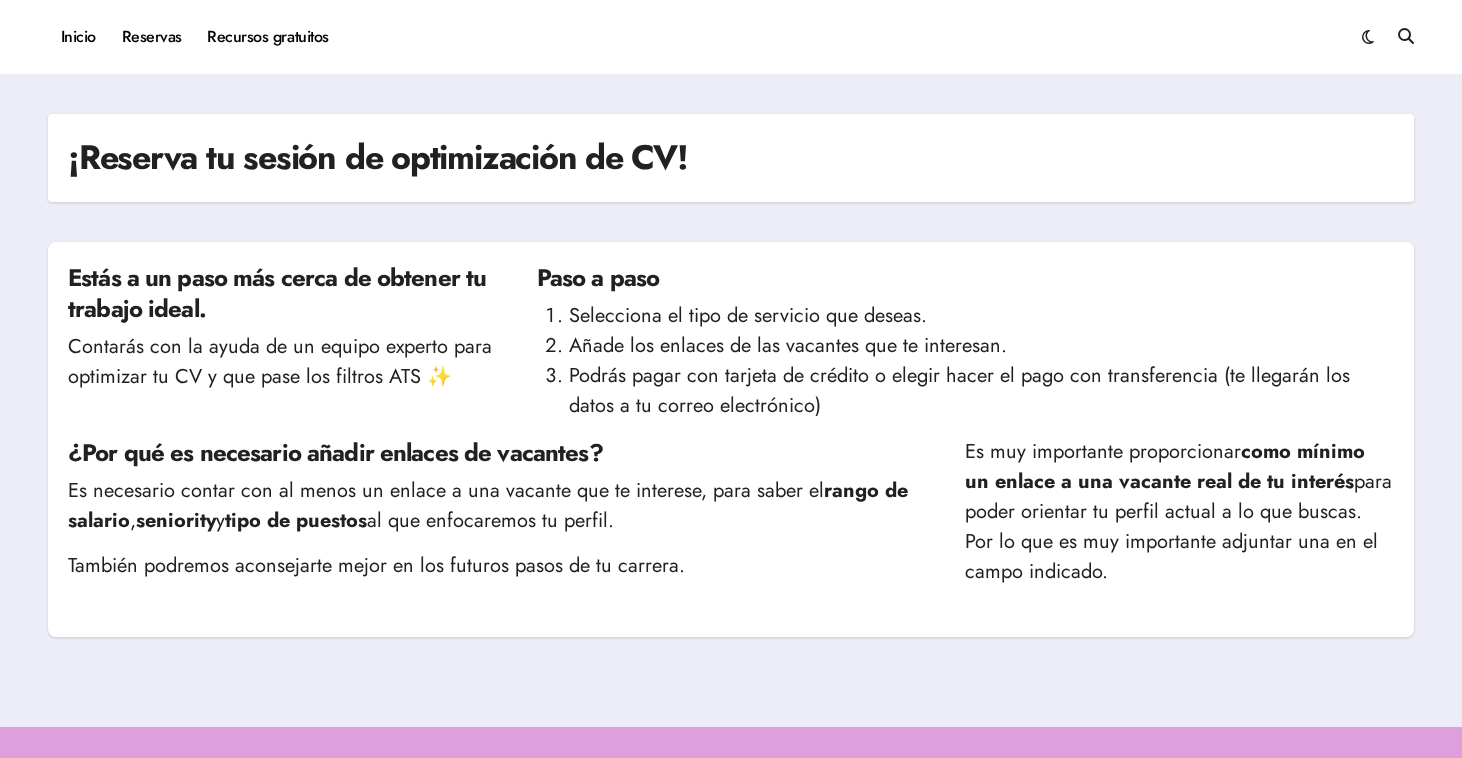scroll, scrollTop: 0, scrollLeft: 0, axis: both 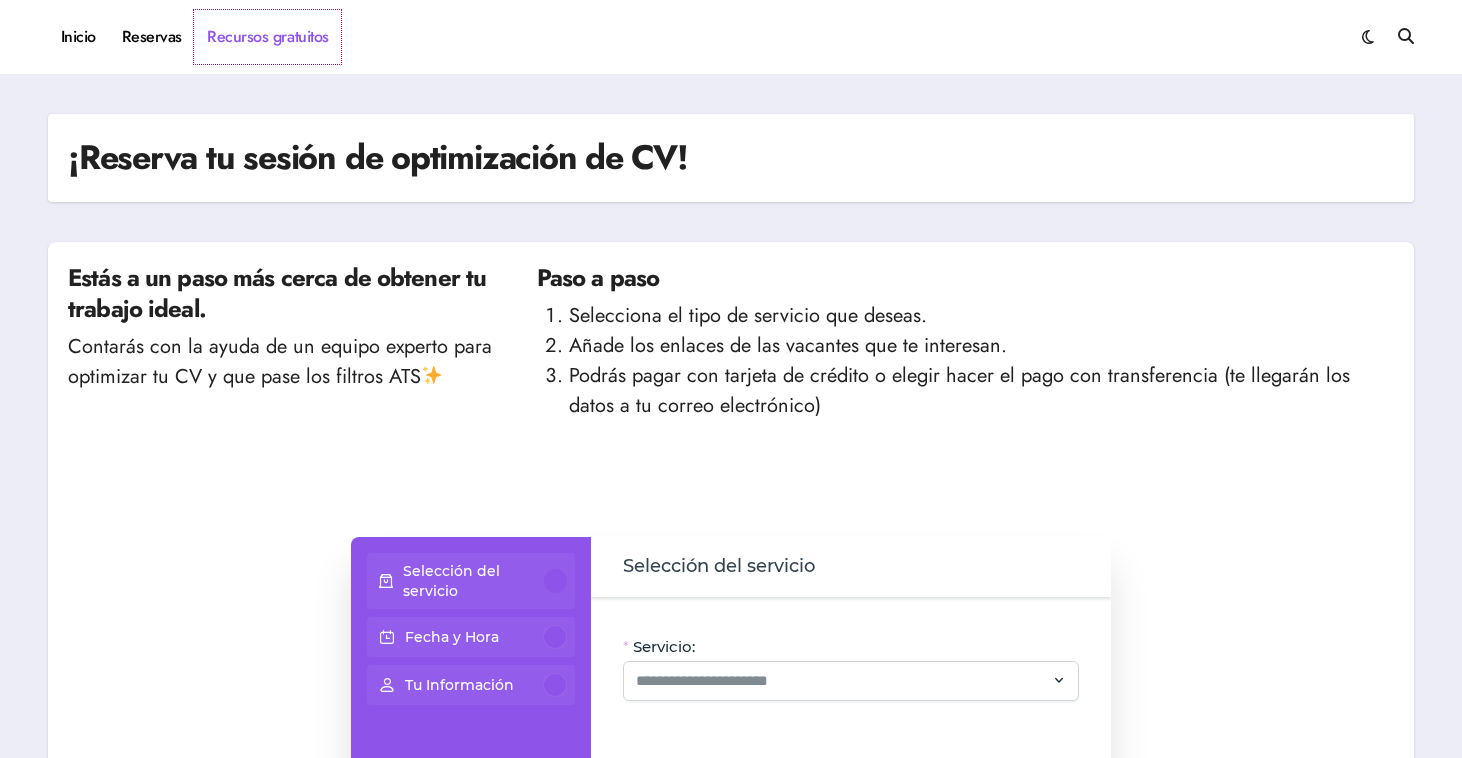 click on "Recursos gratuitos" at bounding box center [267, 37] 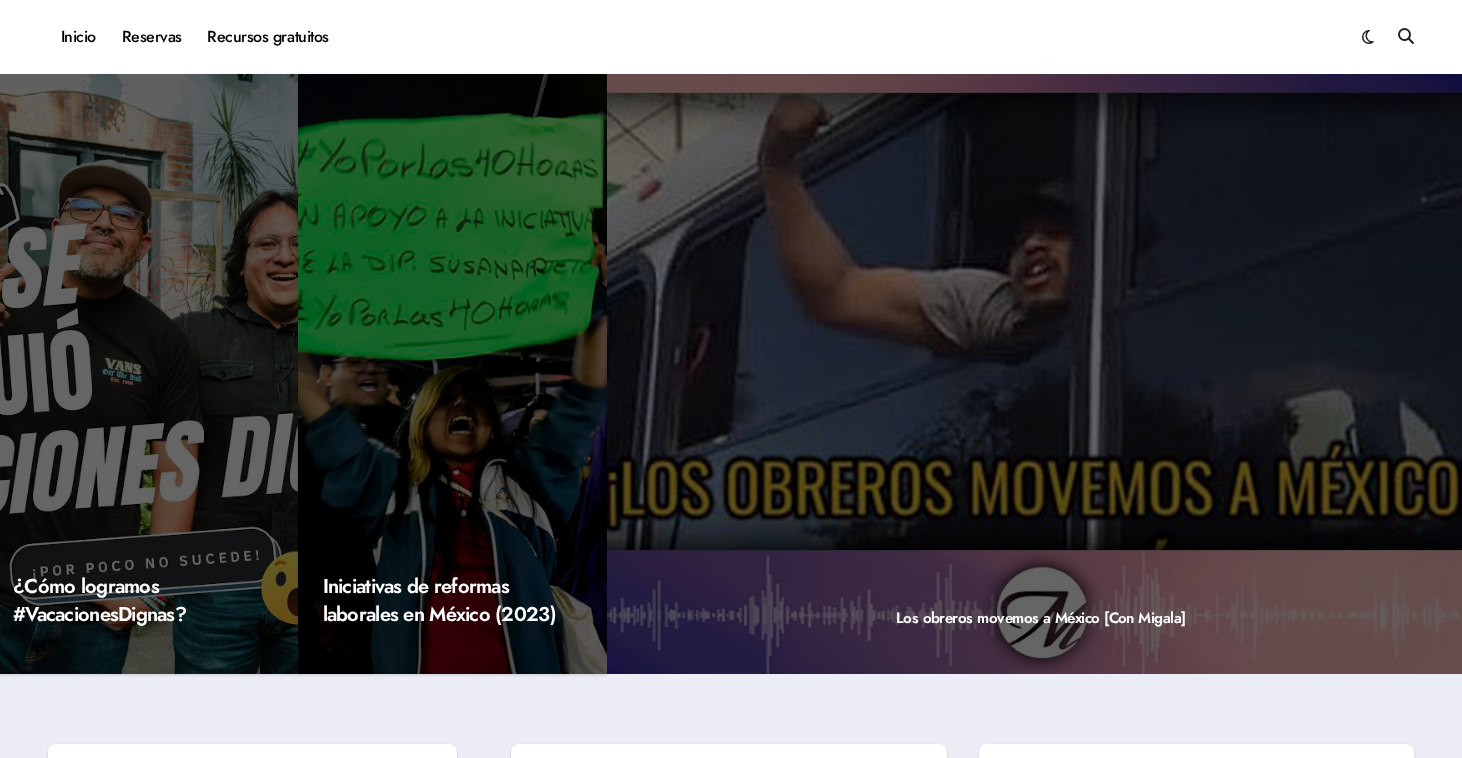 scroll, scrollTop: 0, scrollLeft: 0, axis: both 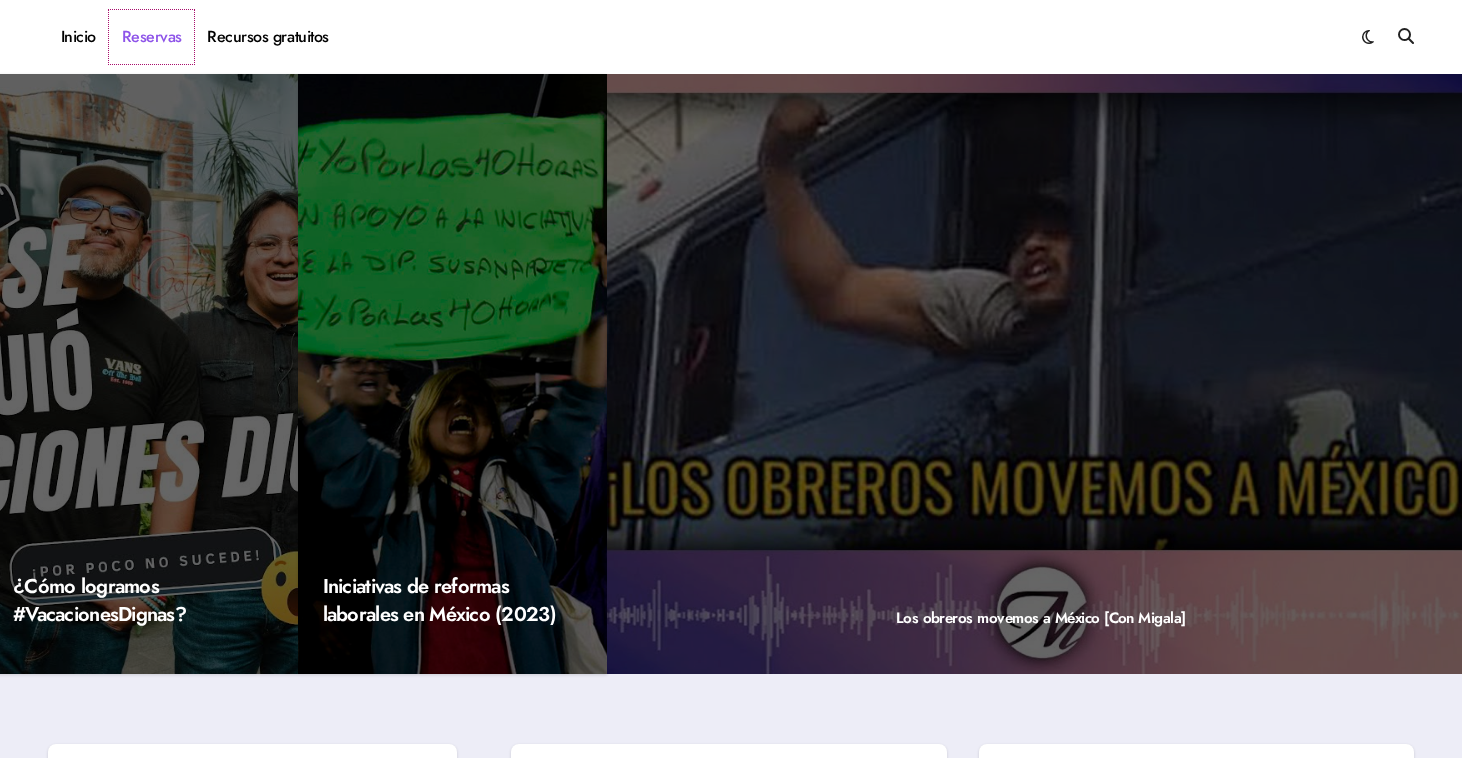 click on "Reservas" at bounding box center (152, 37) 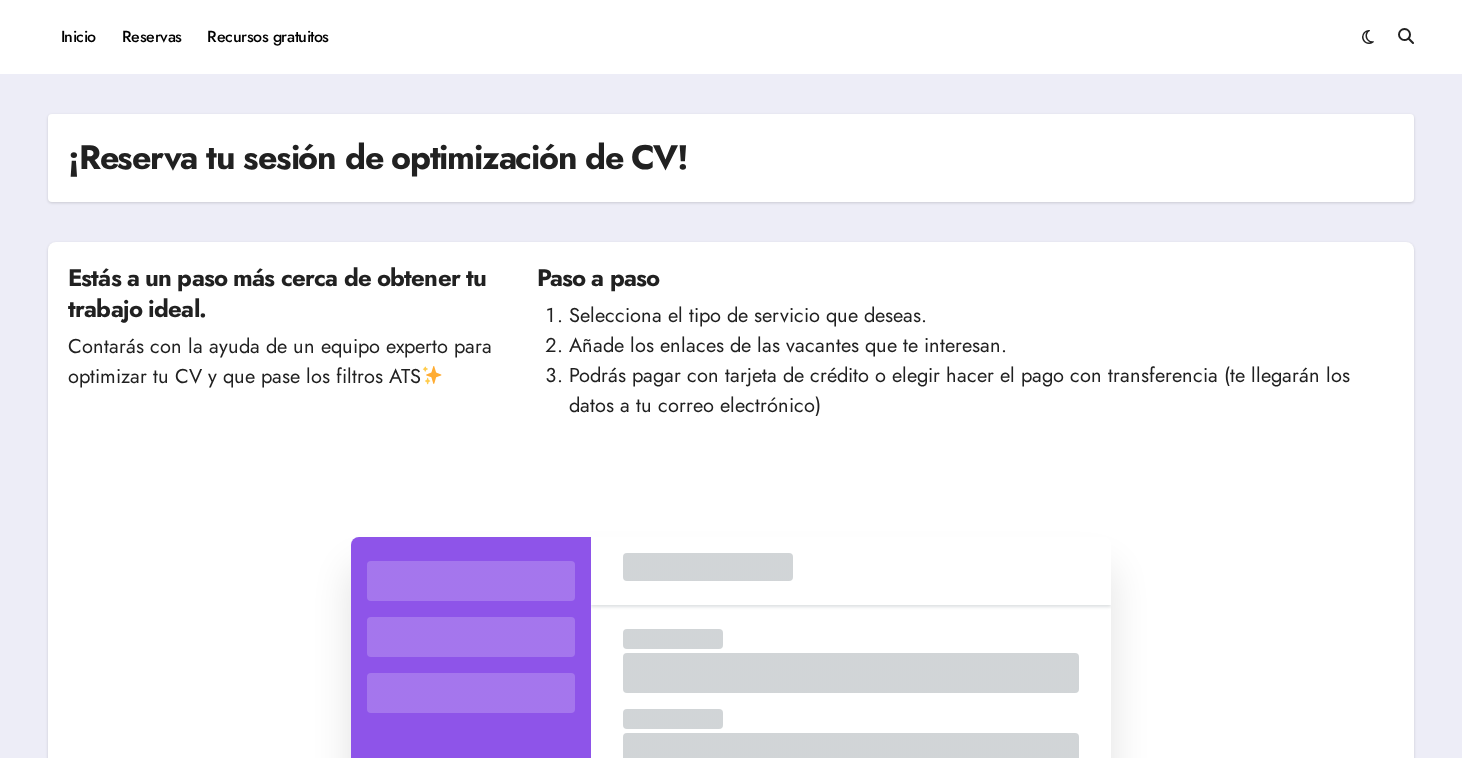 scroll, scrollTop: 0, scrollLeft: 0, axis: both 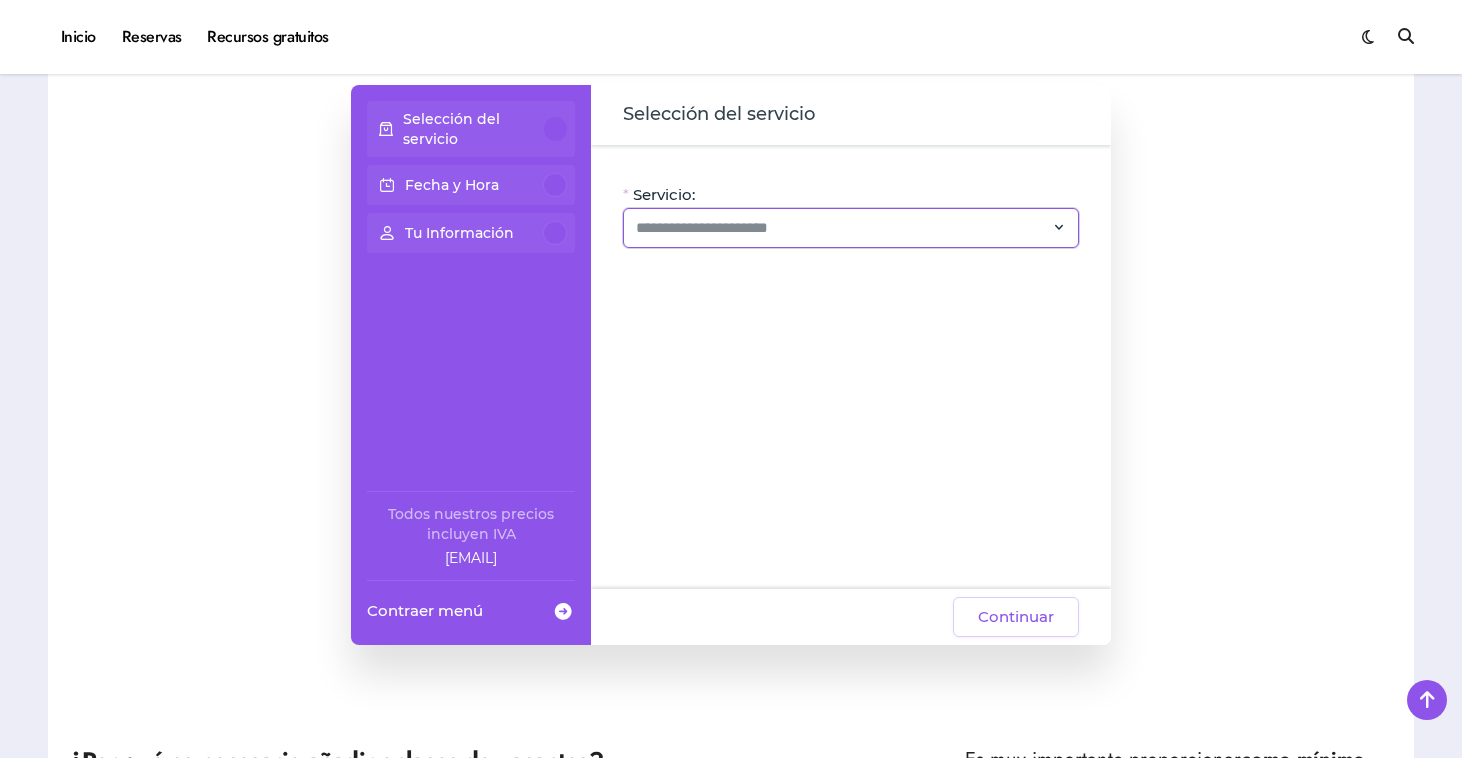 click 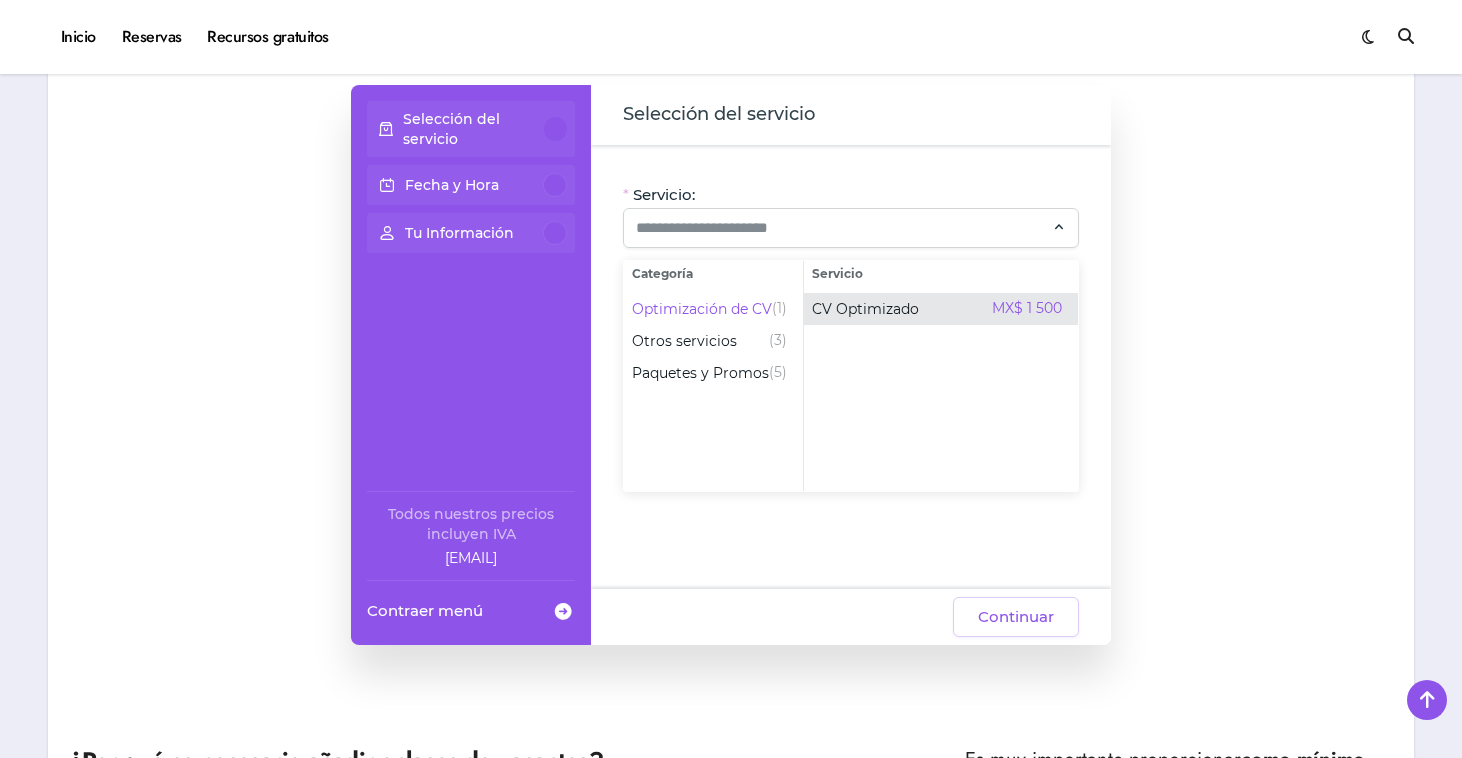 click on "CV Optimizado" at bounding box center [865, 309] 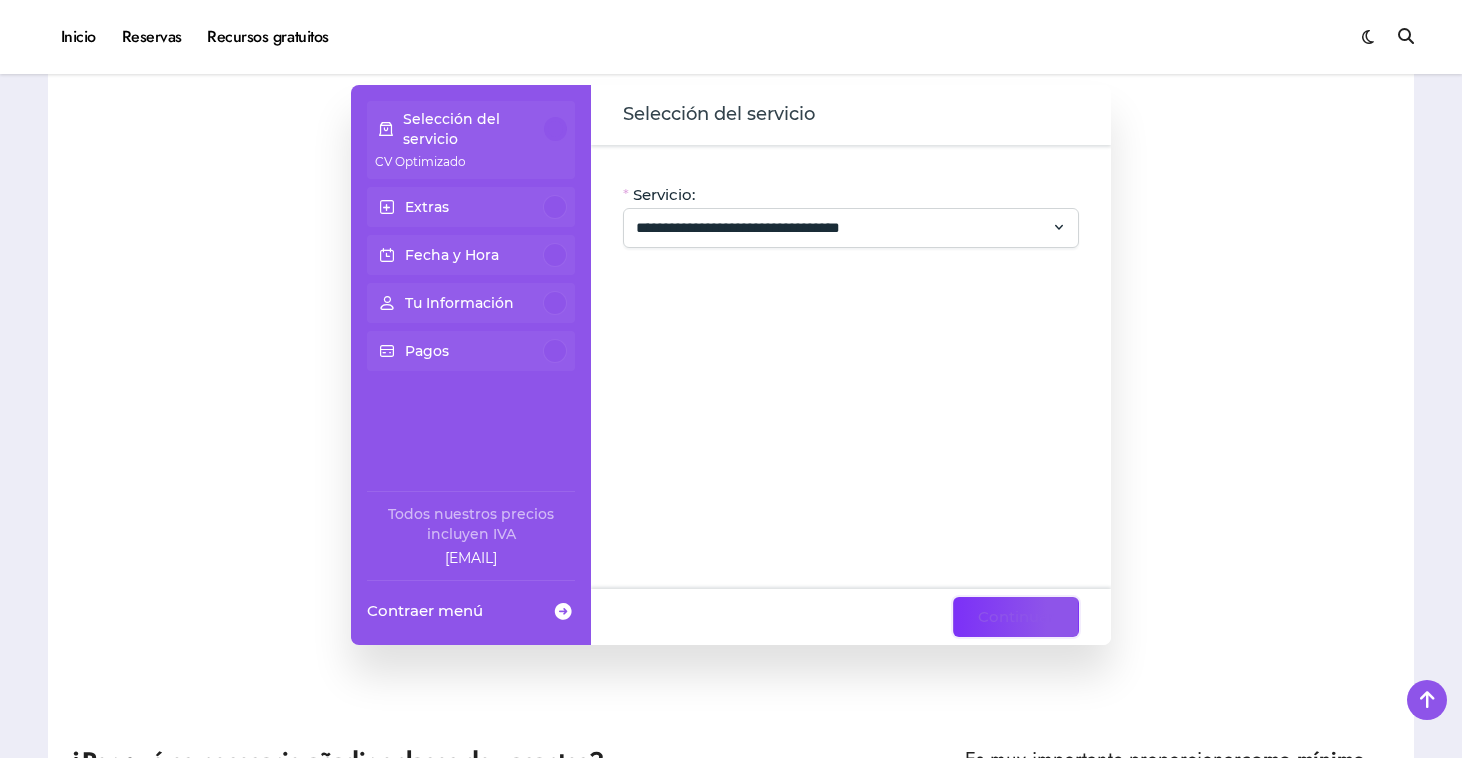 click on "Continuar" at bounding box center [1016, 617] 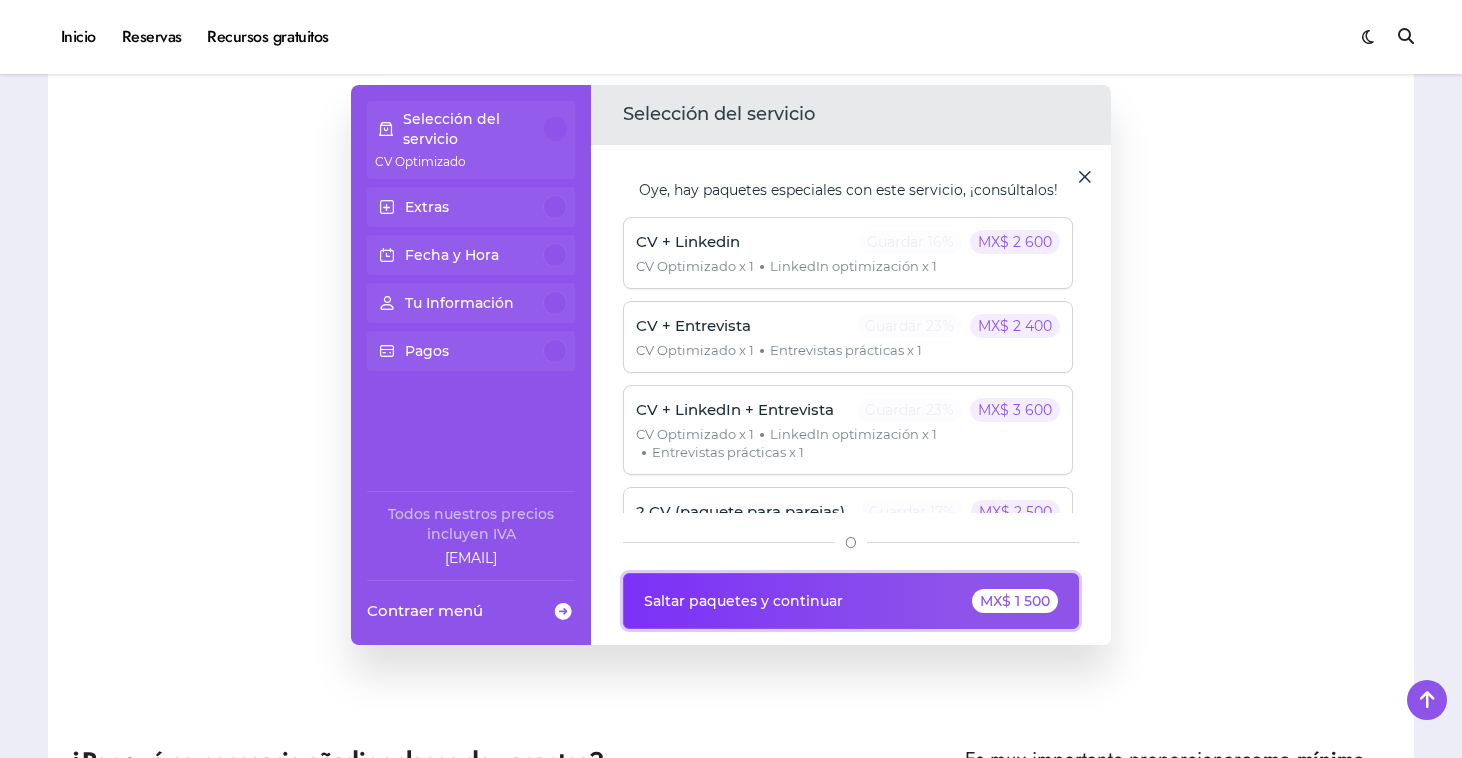 click on "Saltar paquetes y continuar MX$ 1 500" 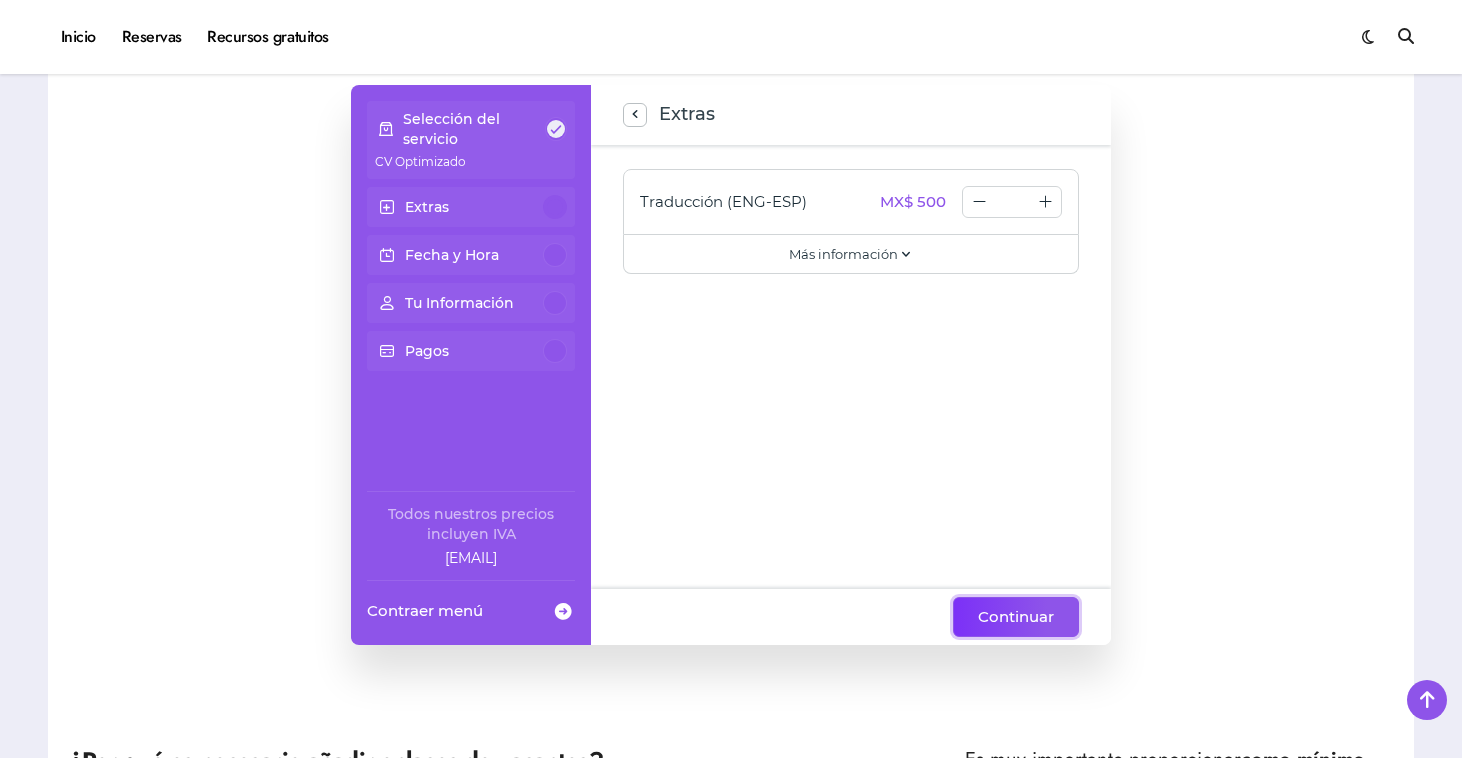 click on "Continuar" at bounding box center (1016, 617) 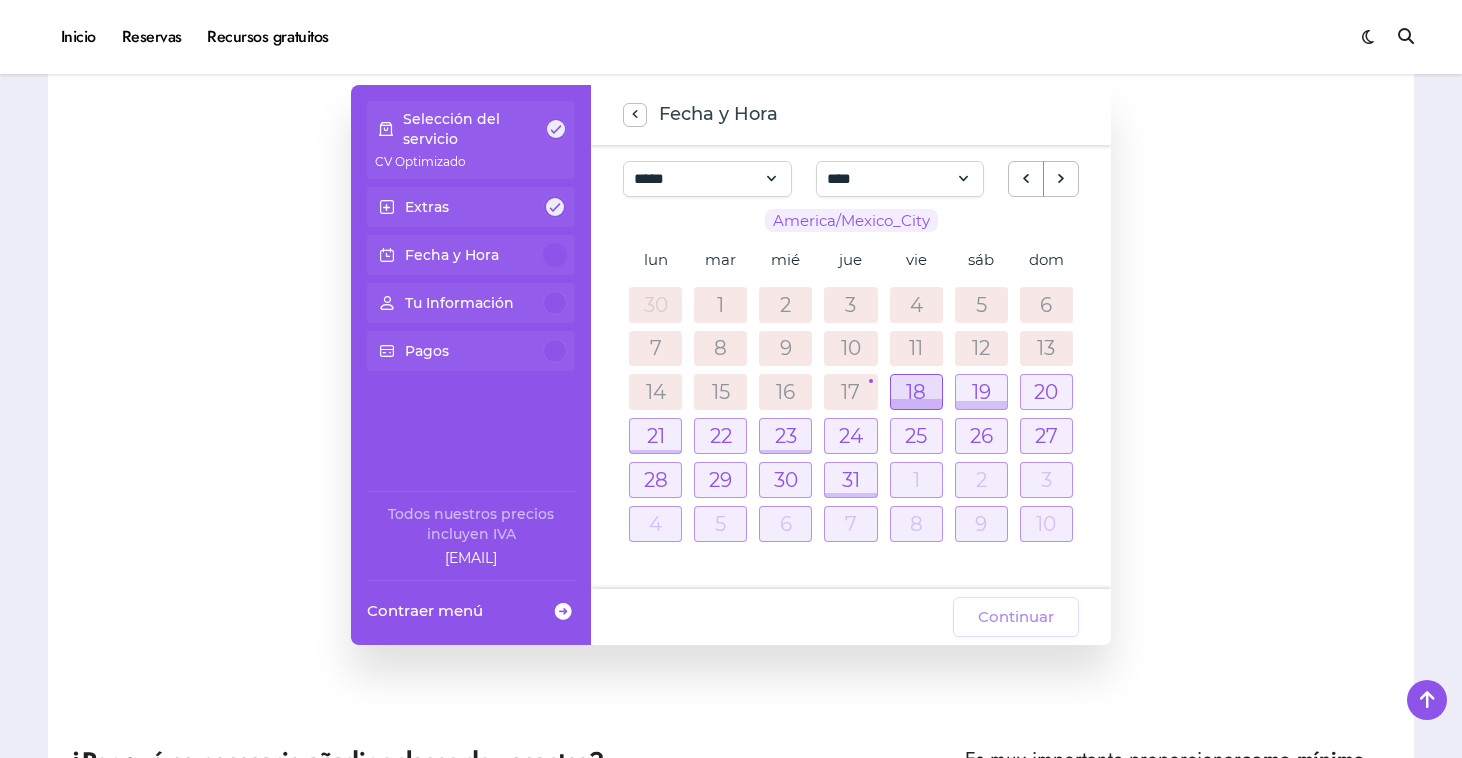 click at bounding box center (916, 404) 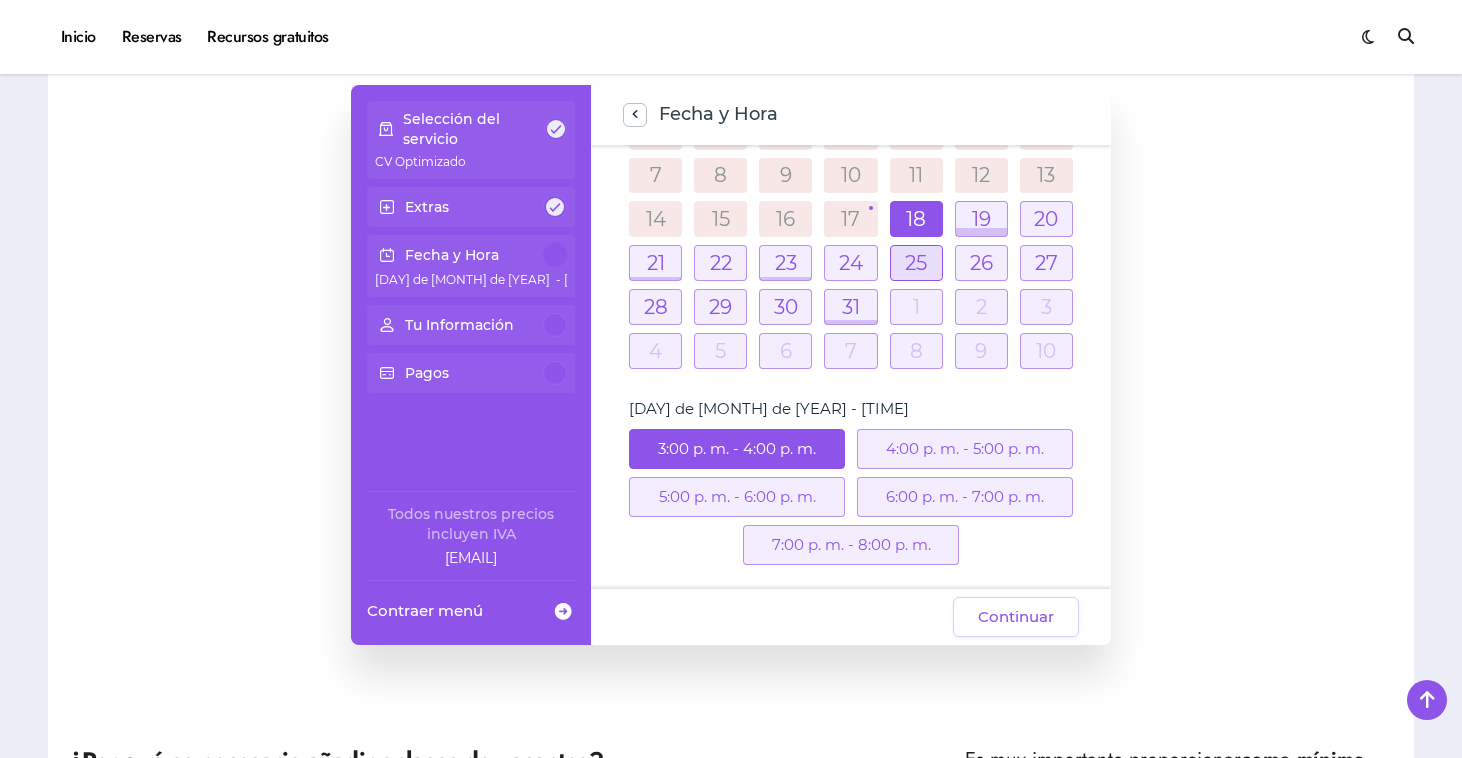 scroll, scrollTop: 173, scrollLeft: 0, axis: vertical 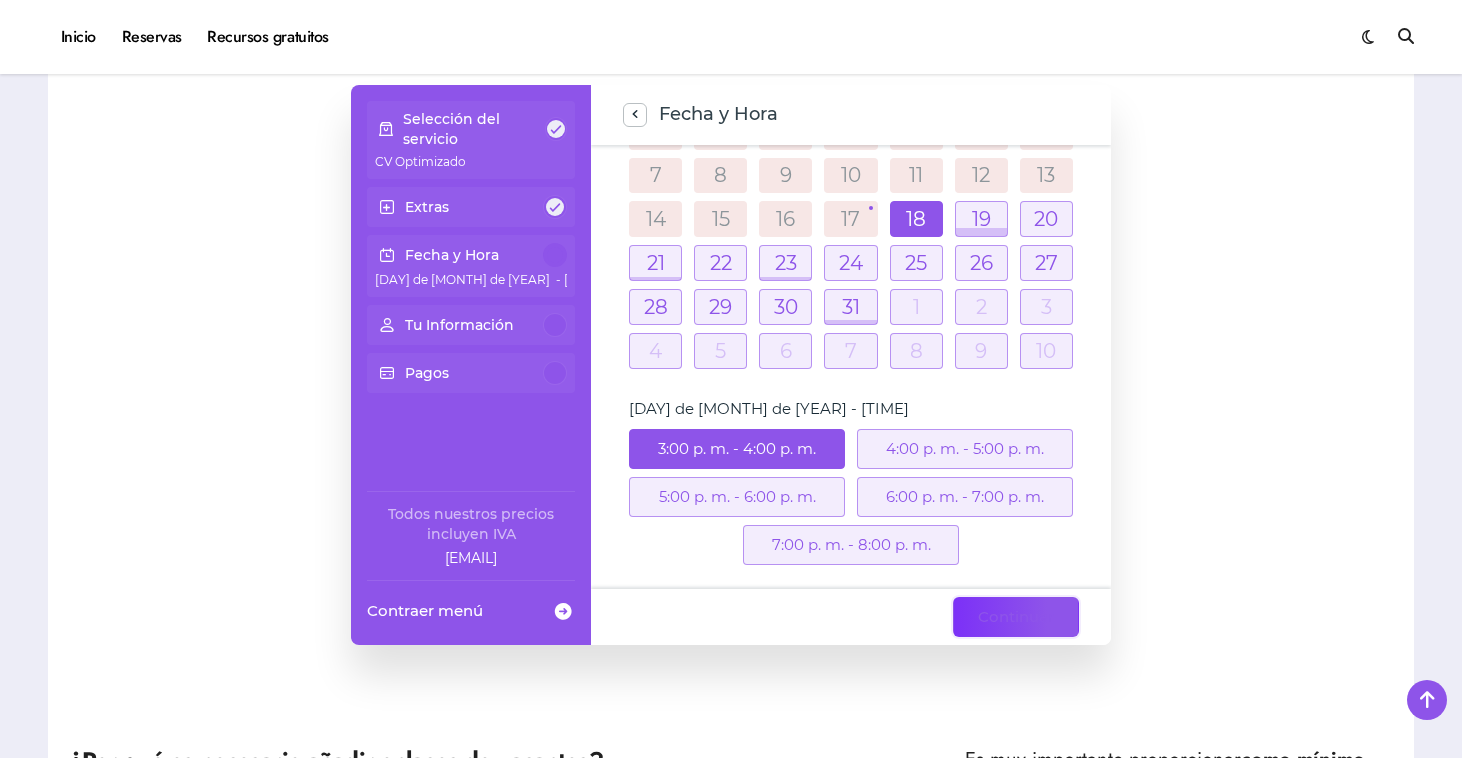 click on "Continuar" at bounding box center (1016, 617) 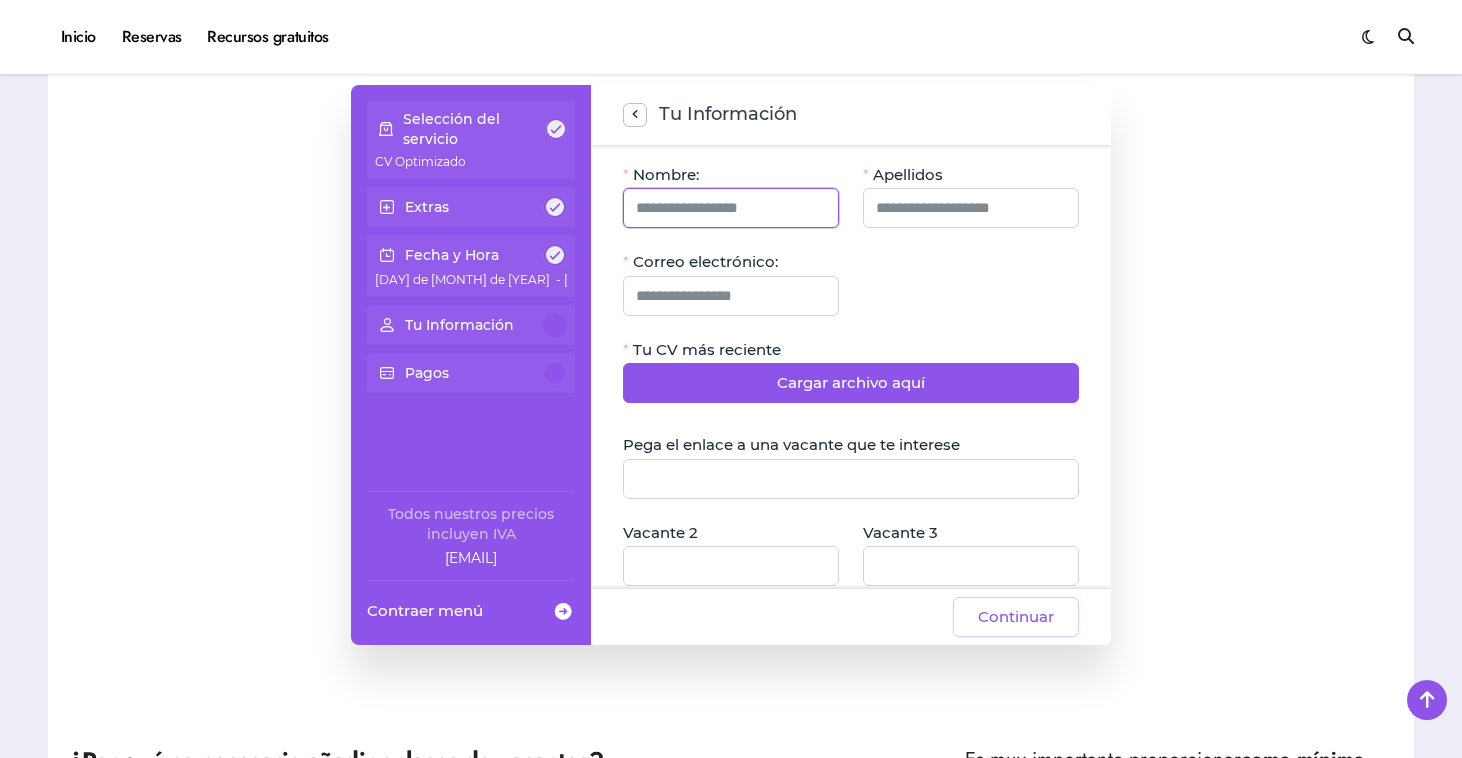 click 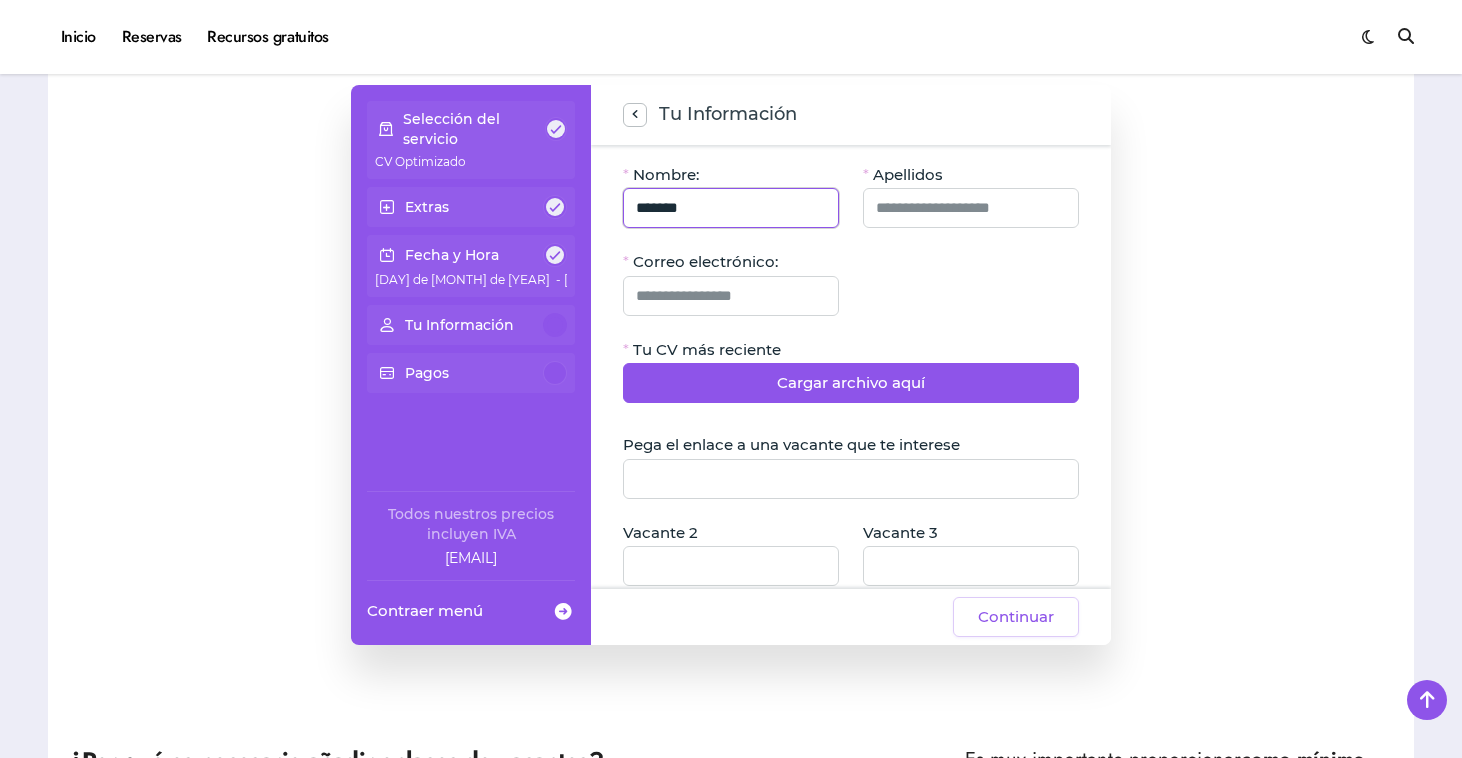 type on "*******" 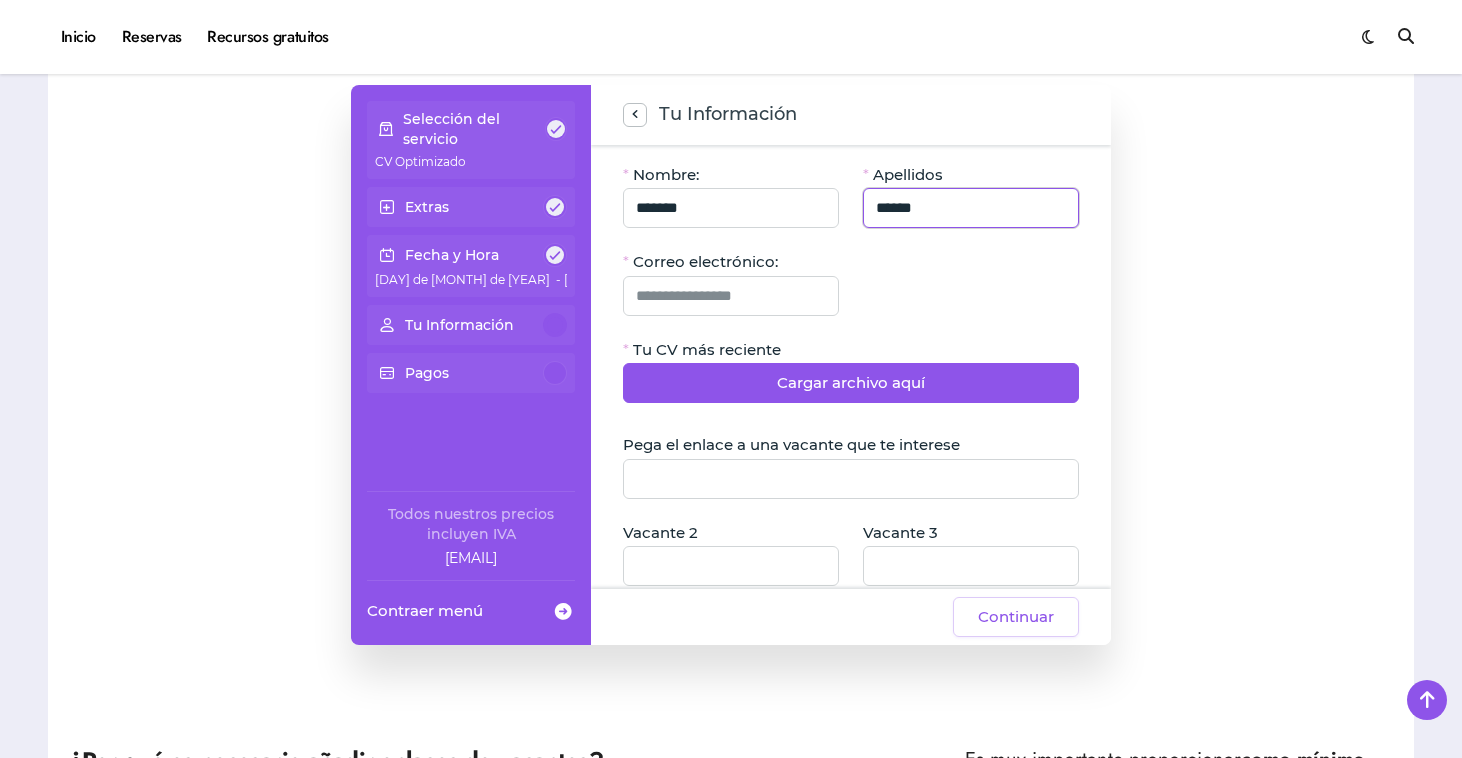 type on "******" 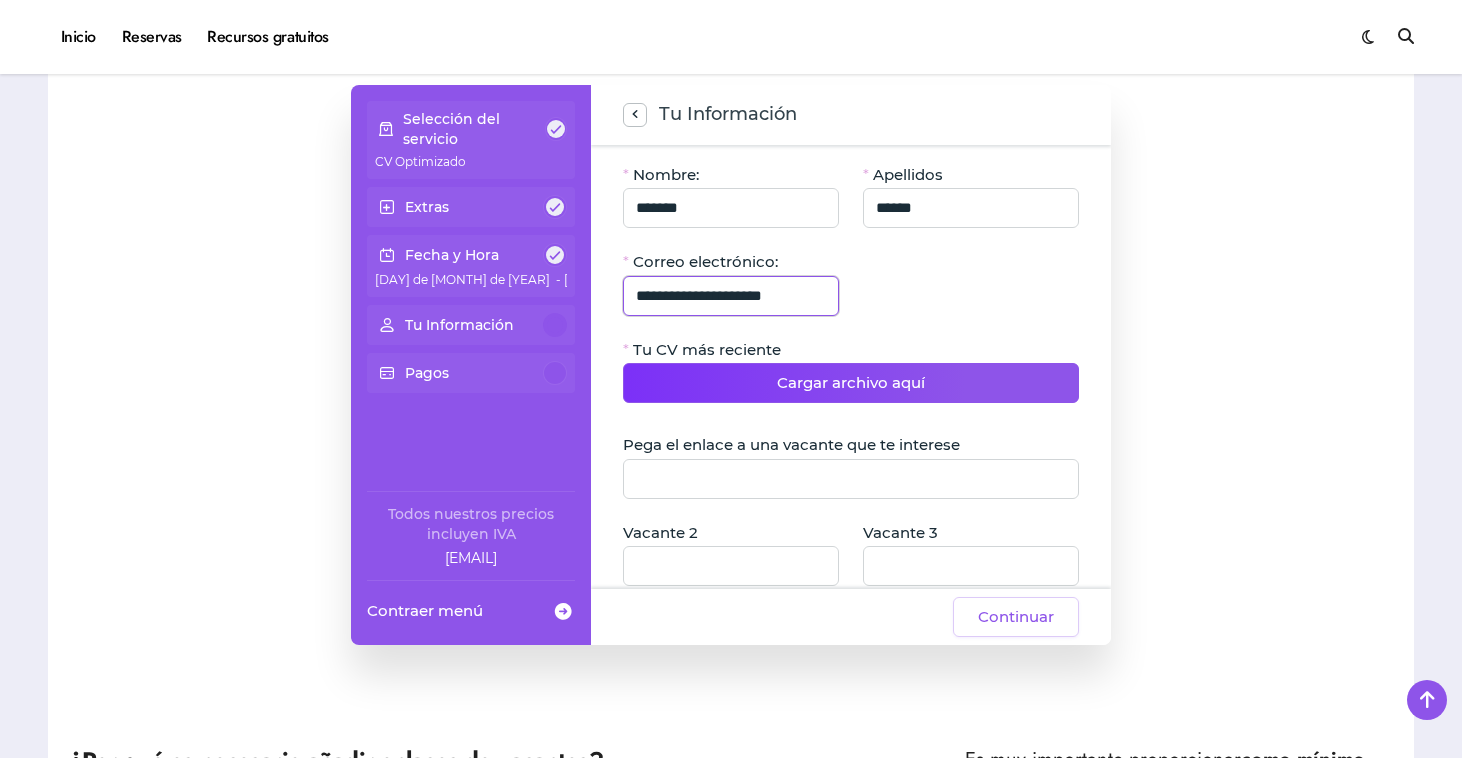 type on "**********" 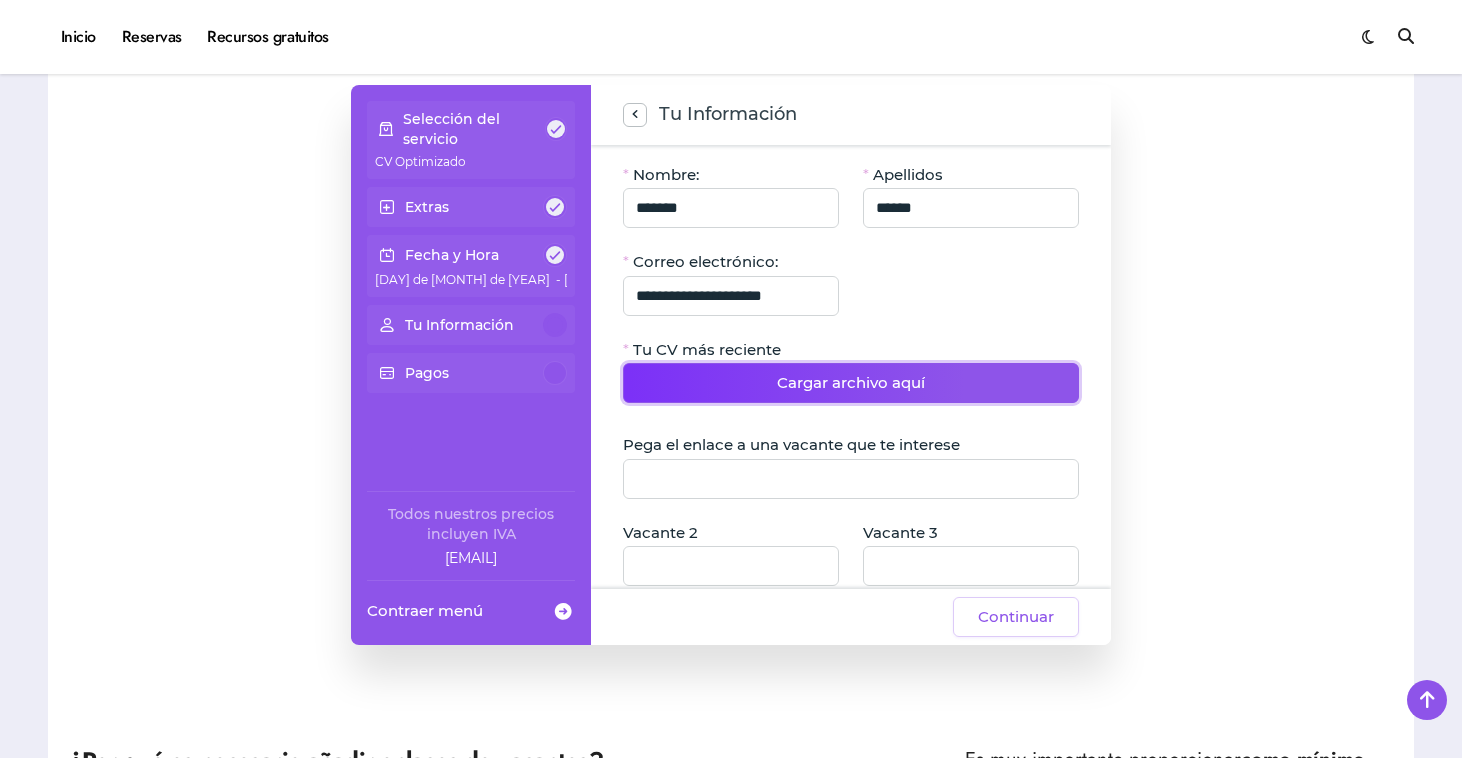 click on "Cargar archivo aquí" 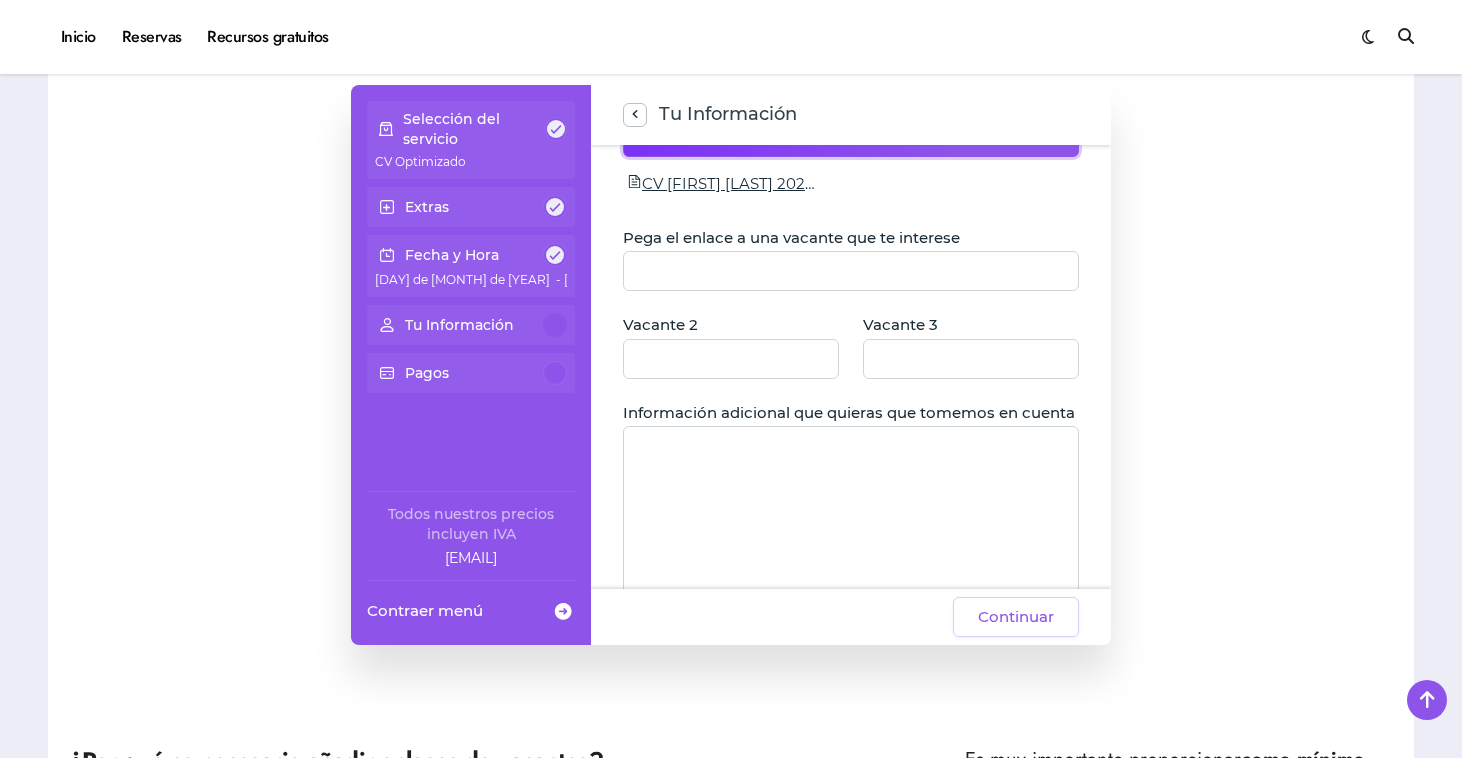 scroll, scrollTop: 247, scrollLeft: 0, axis: vertical 